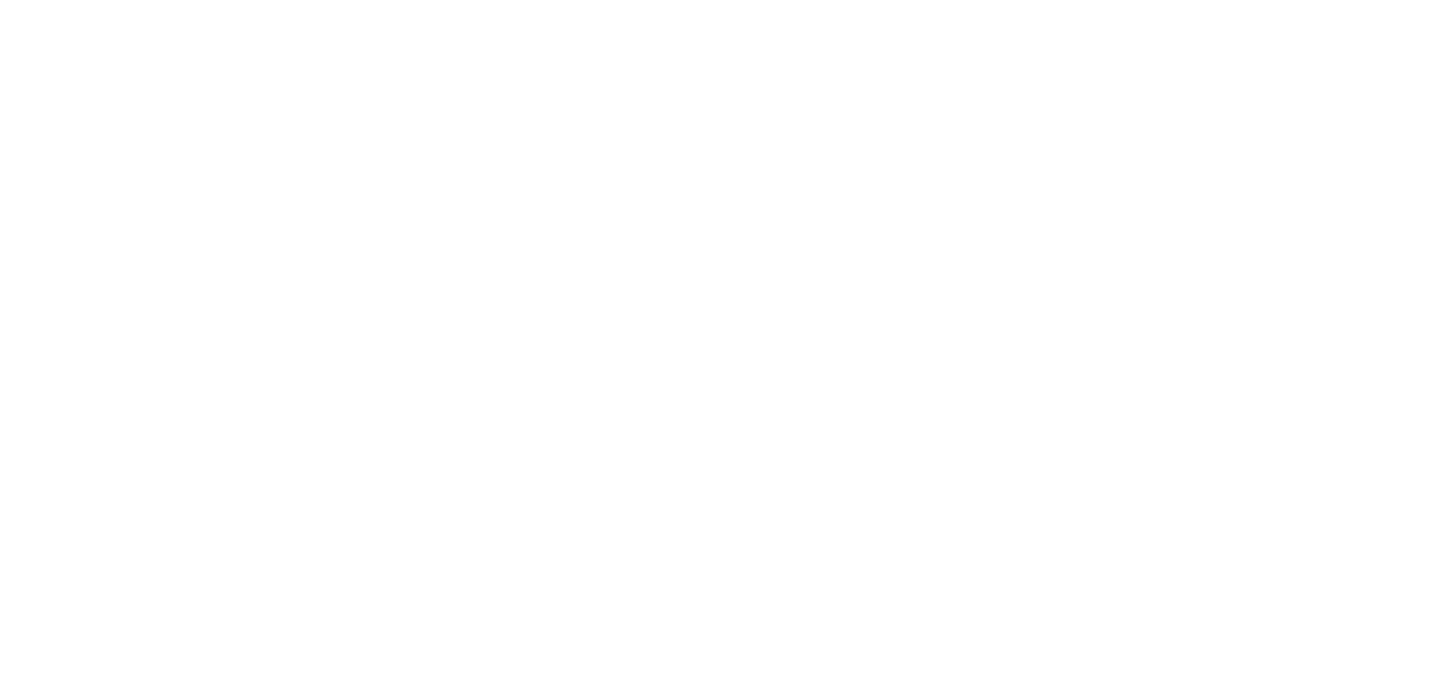 scroll, scrollTop: 0, scrollLeft: 0, axis: both 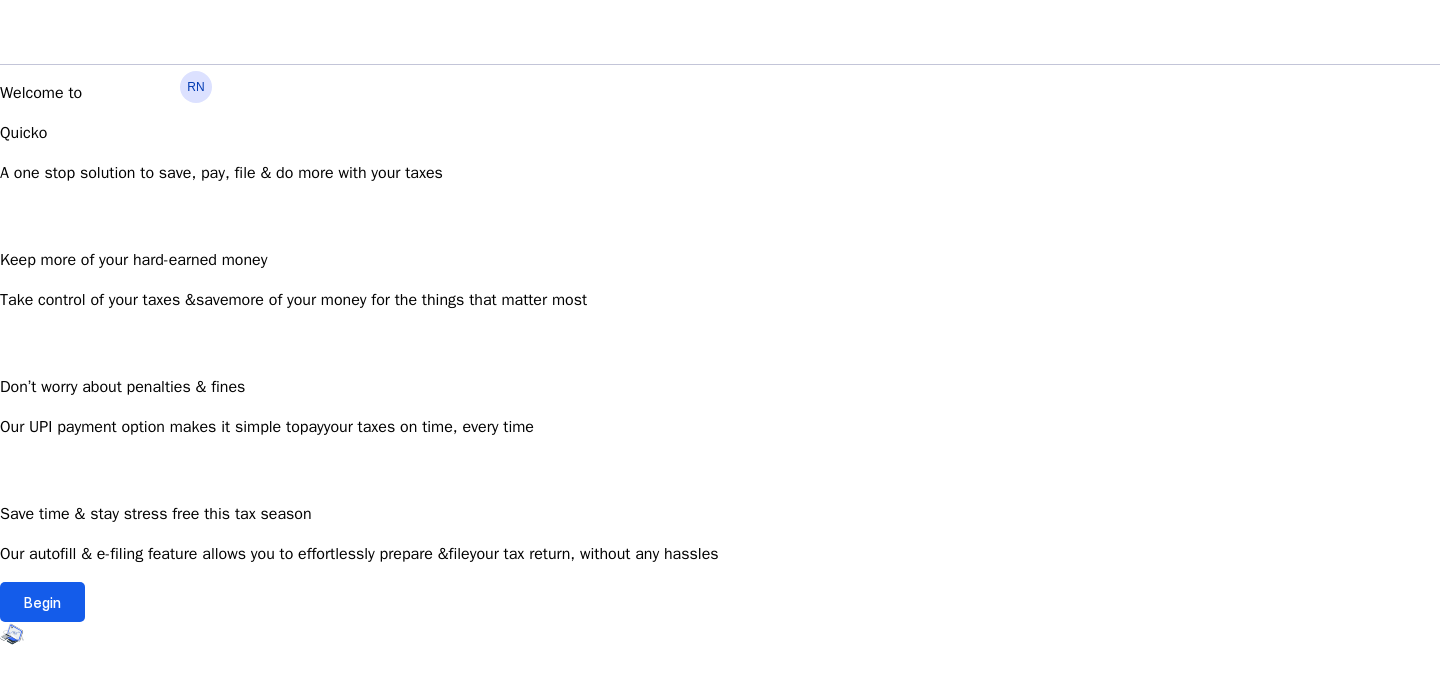click at bounding box center [42, 602] 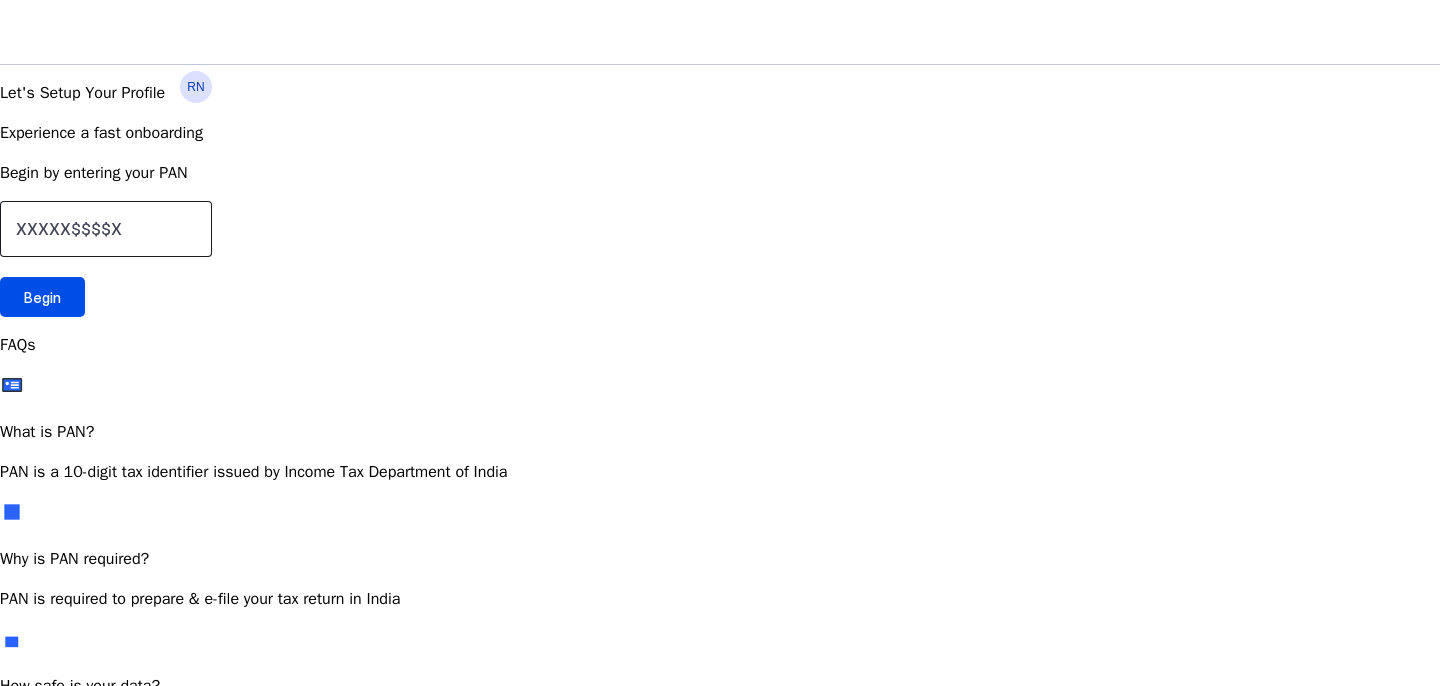 click at bounding box center [106, 229] 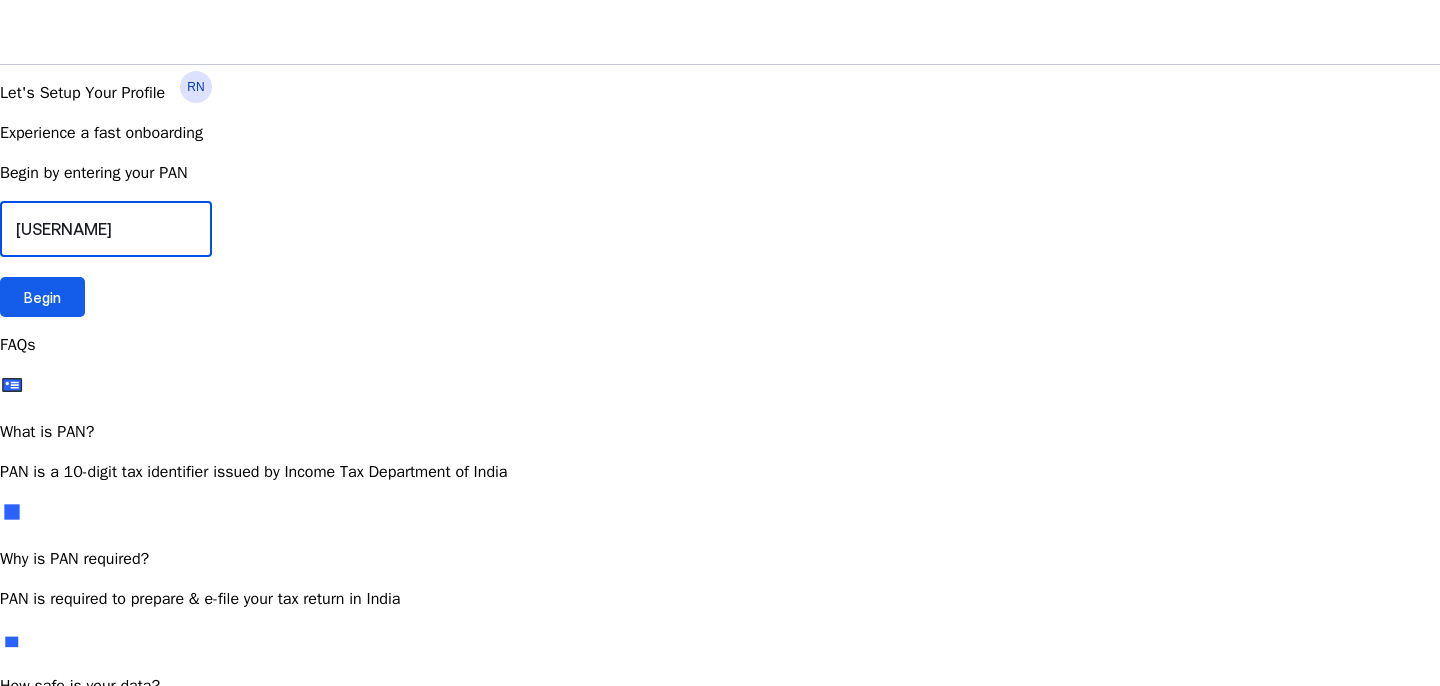 type on "[USERNAME]" 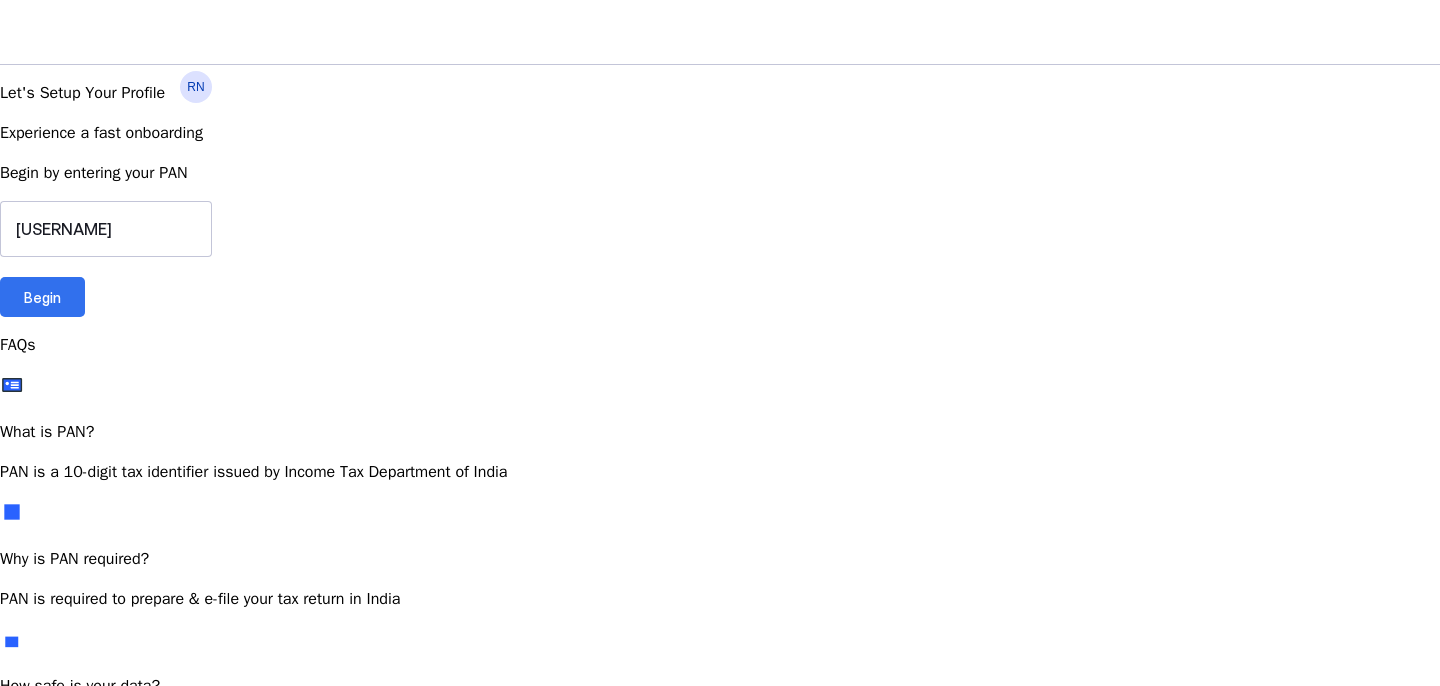 click at bounding box center (42, 297) 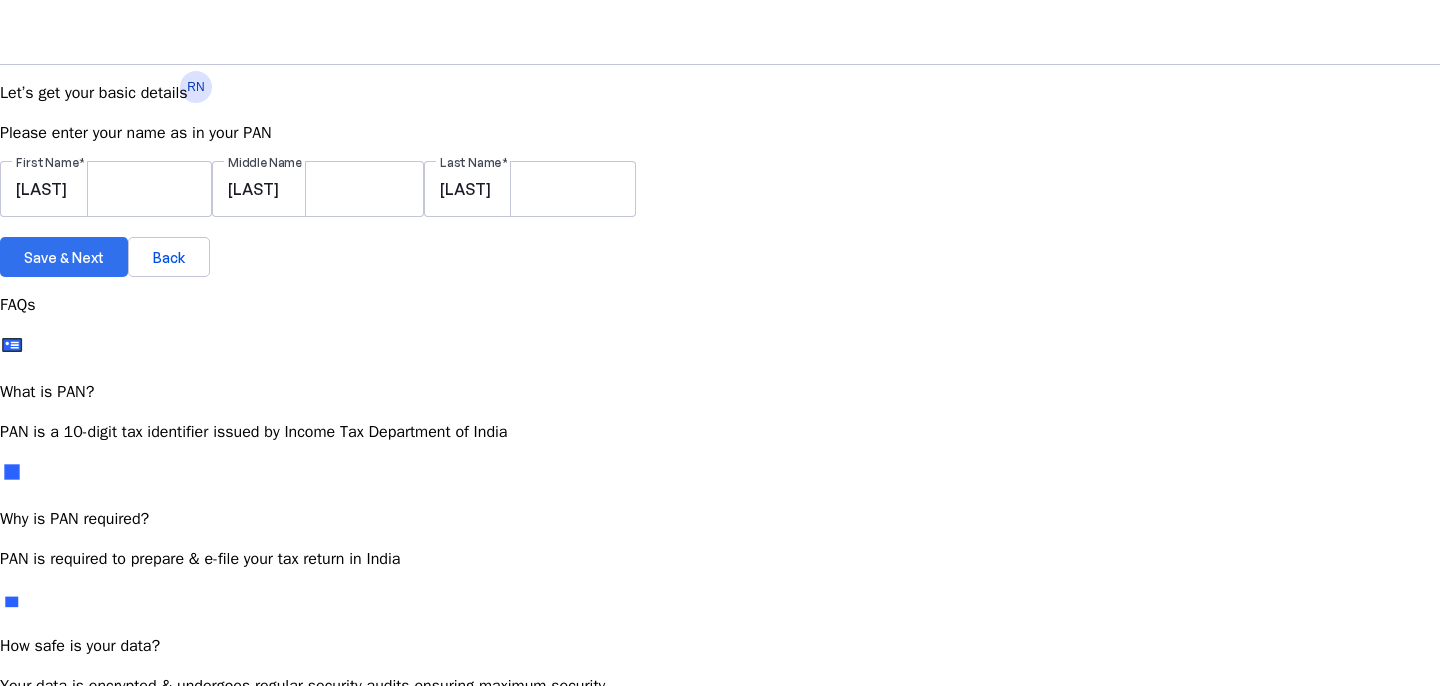 click at bounding box center (64, 257) 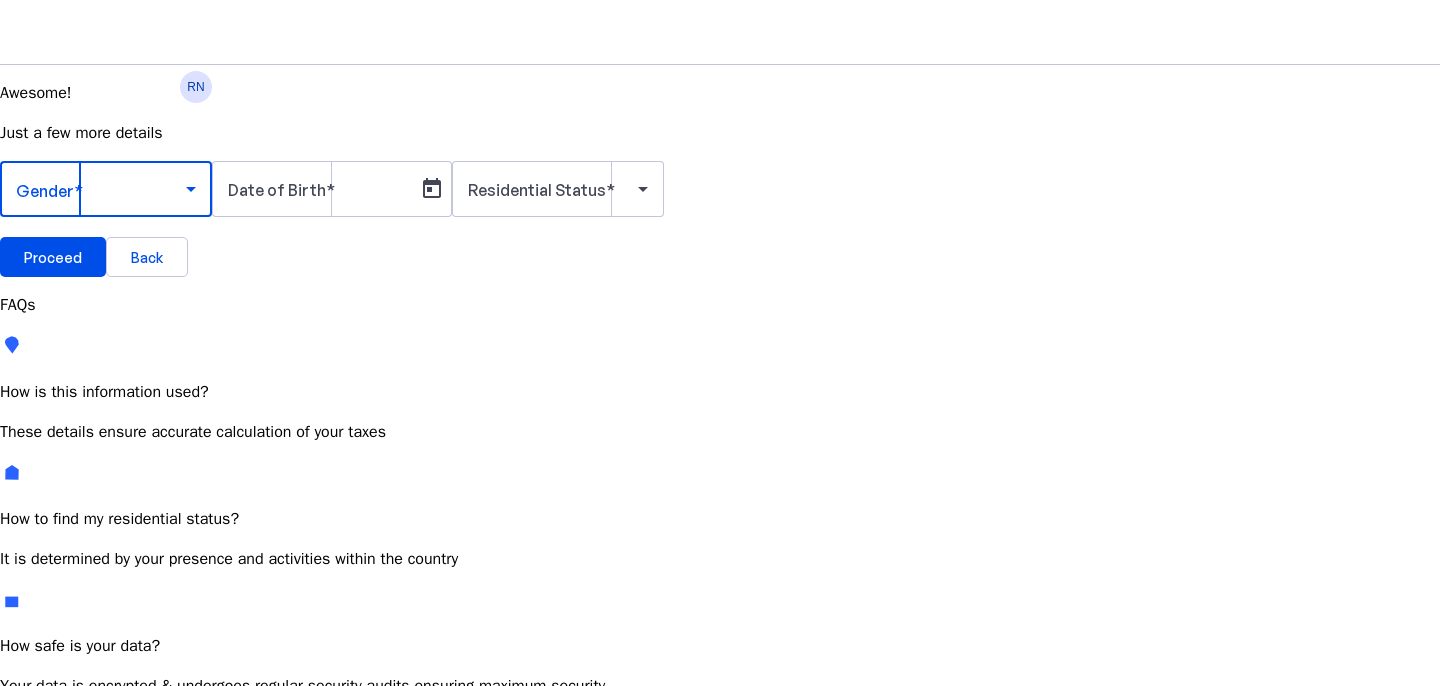 click at bounding box center (101, 189) 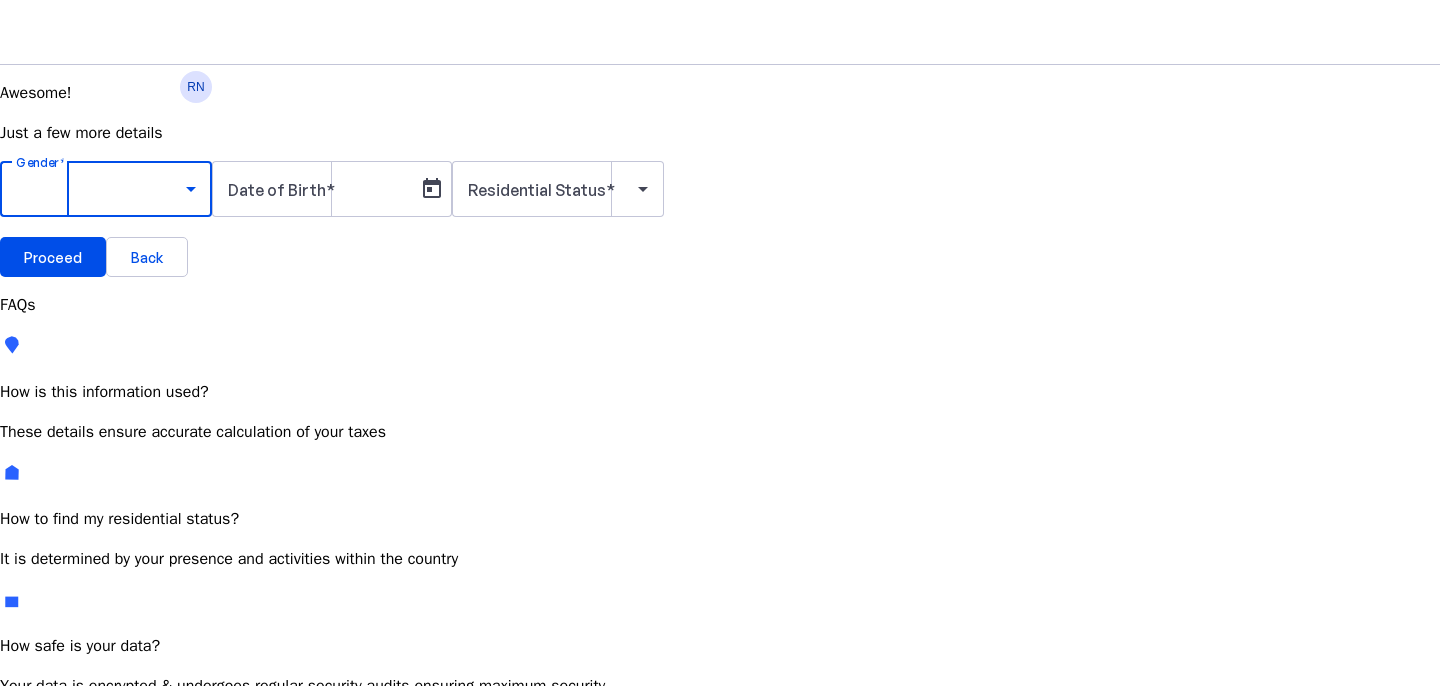 click on "Male" at bounding box center [154, 746] 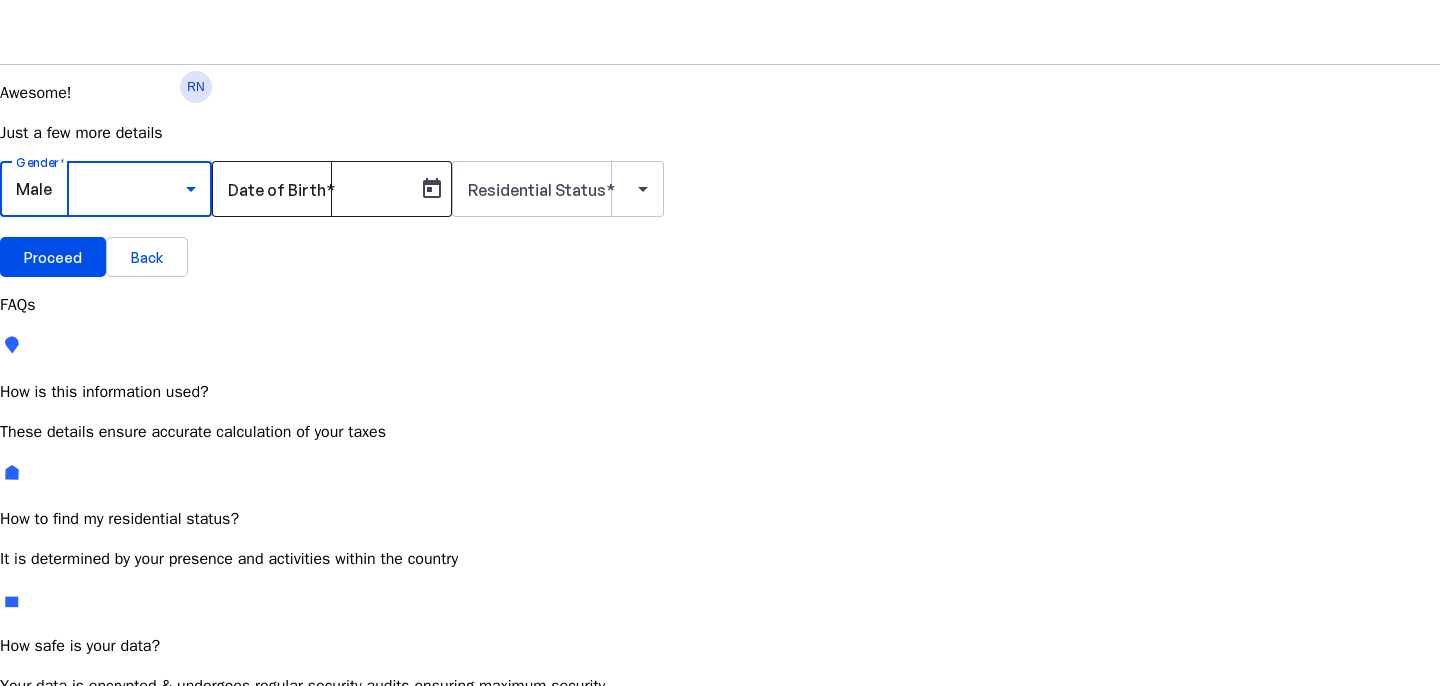 click on "Date of Birth" at bounding box center [318, 189] 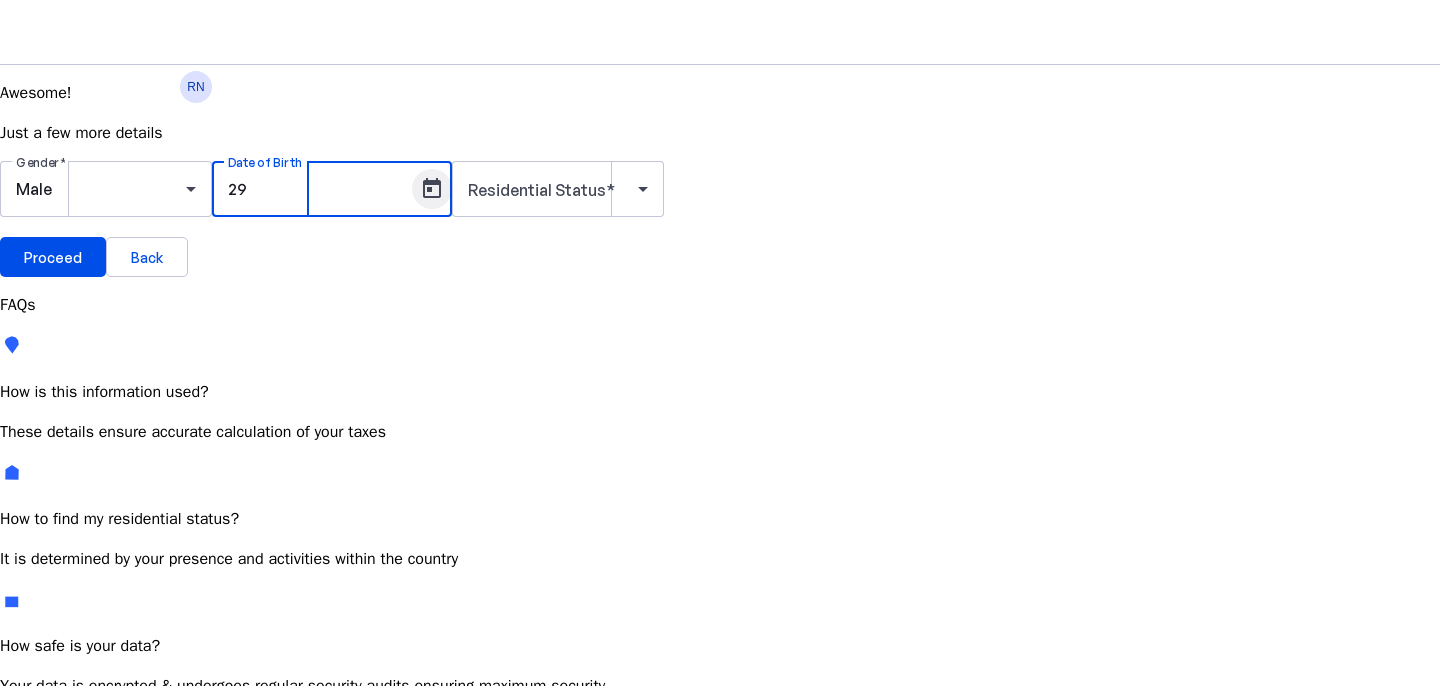 type on "29" 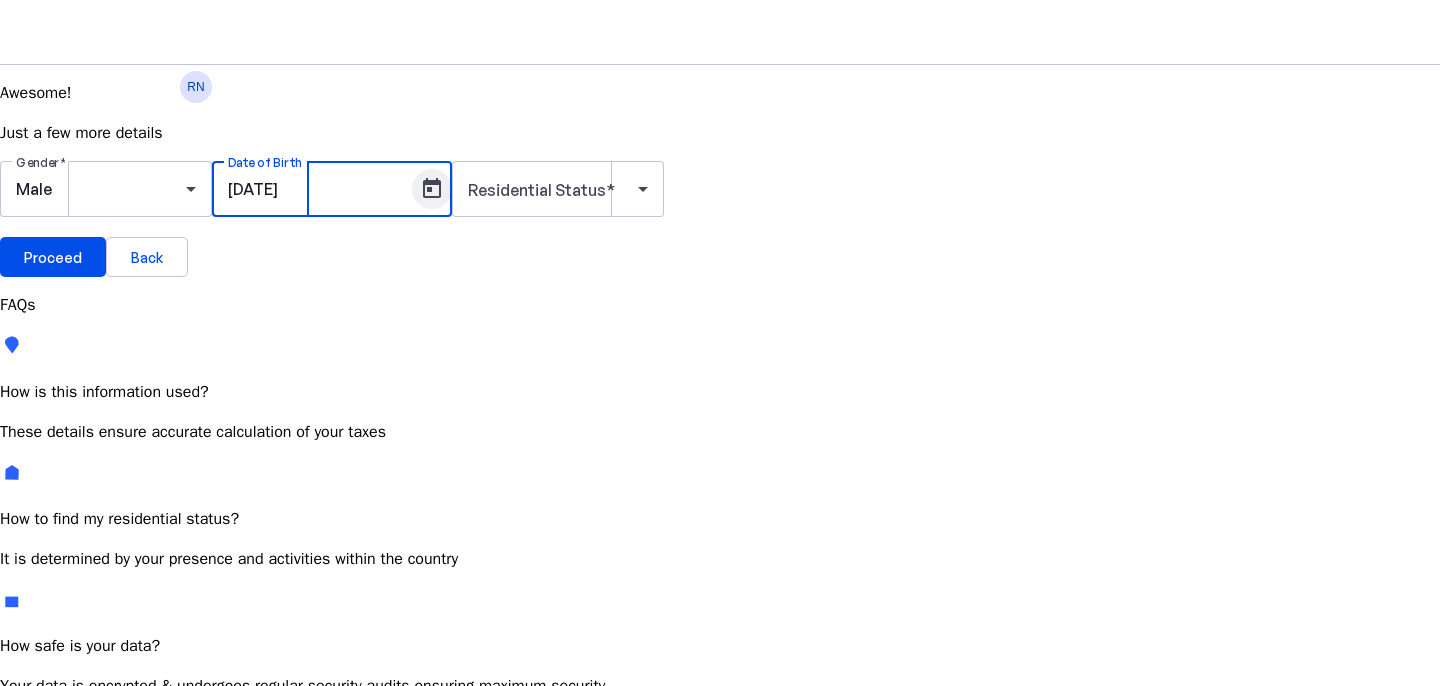 click at bounding box center [432, 189] 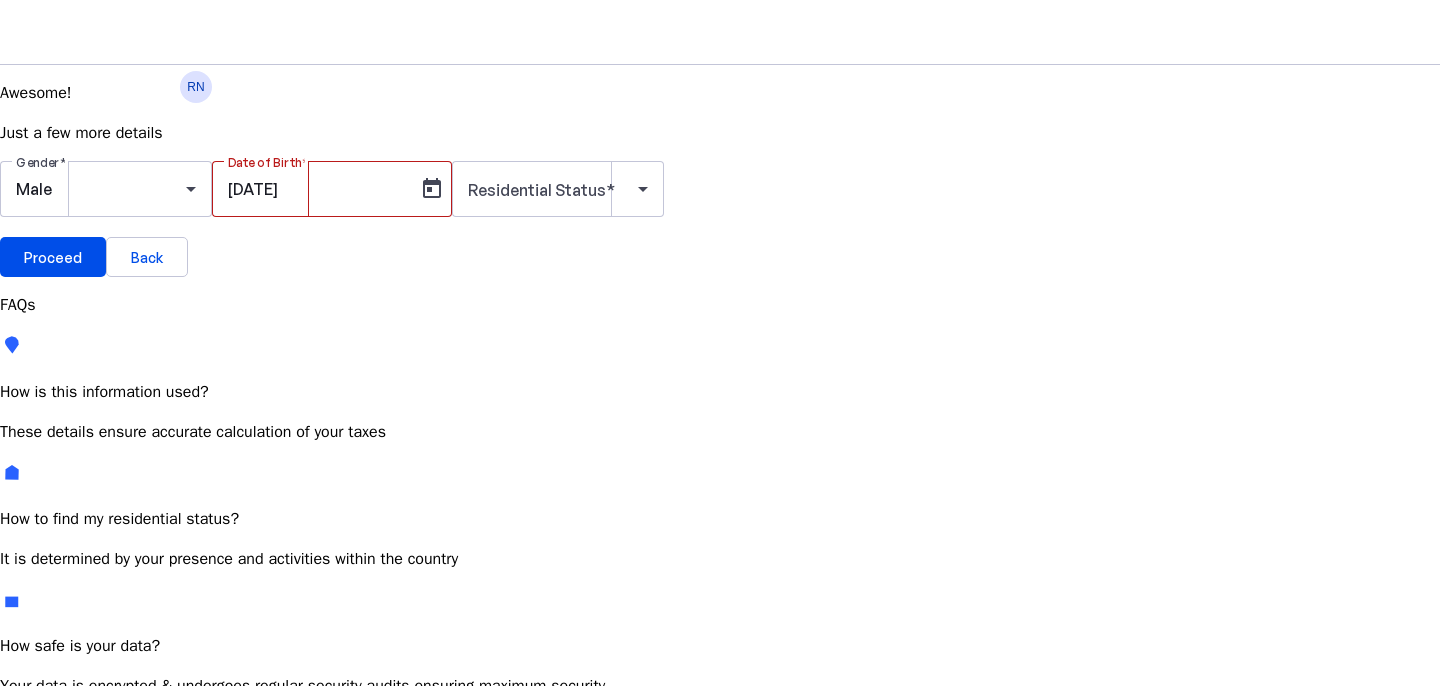 click on "JUL 2025" at bounding box center (116, 755) 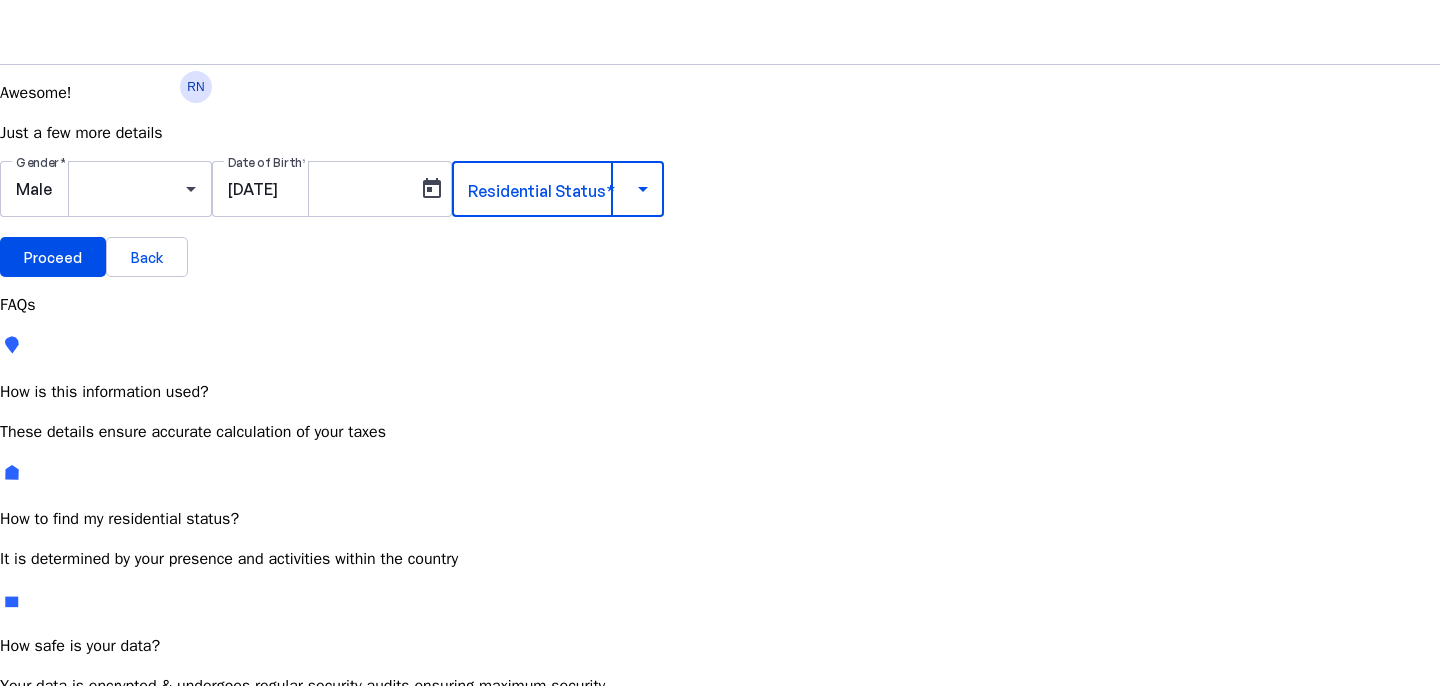 click at bounding box center [553, 189] 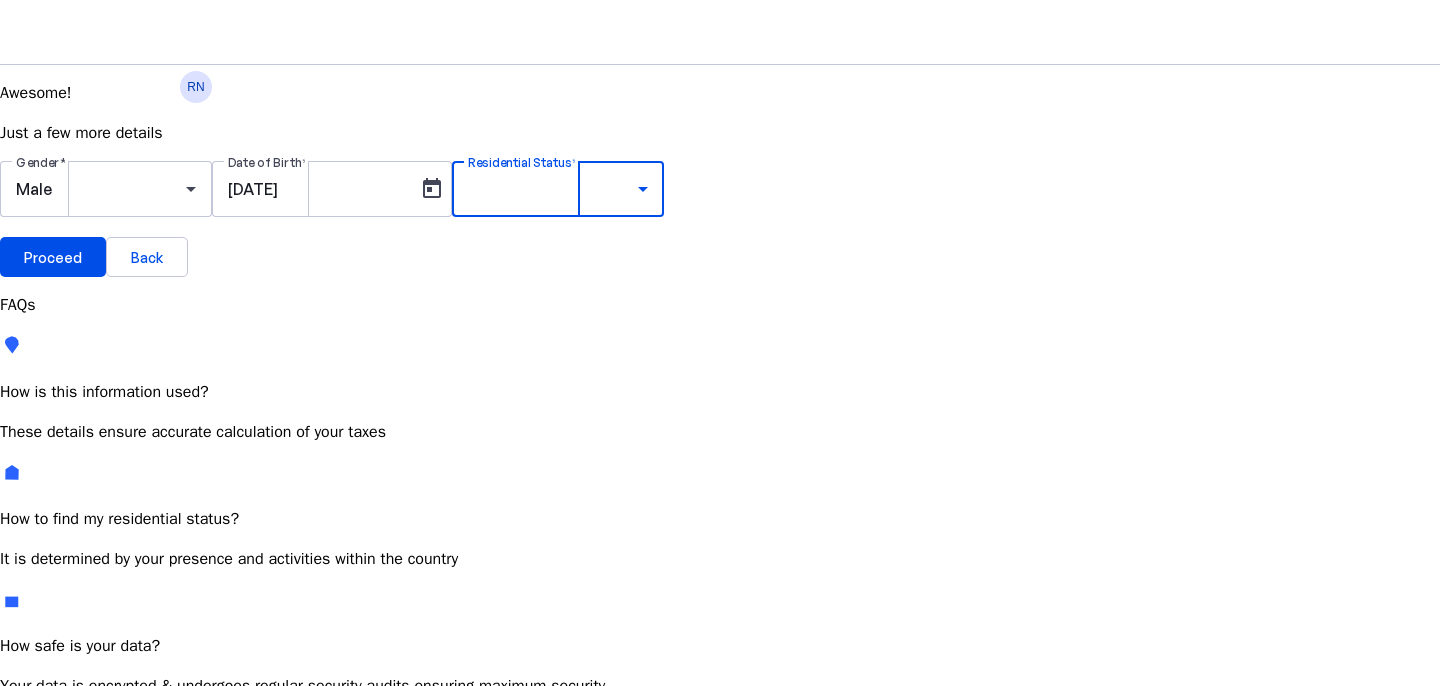 click on "Resident Most Common" at bounding box center (72, 766) 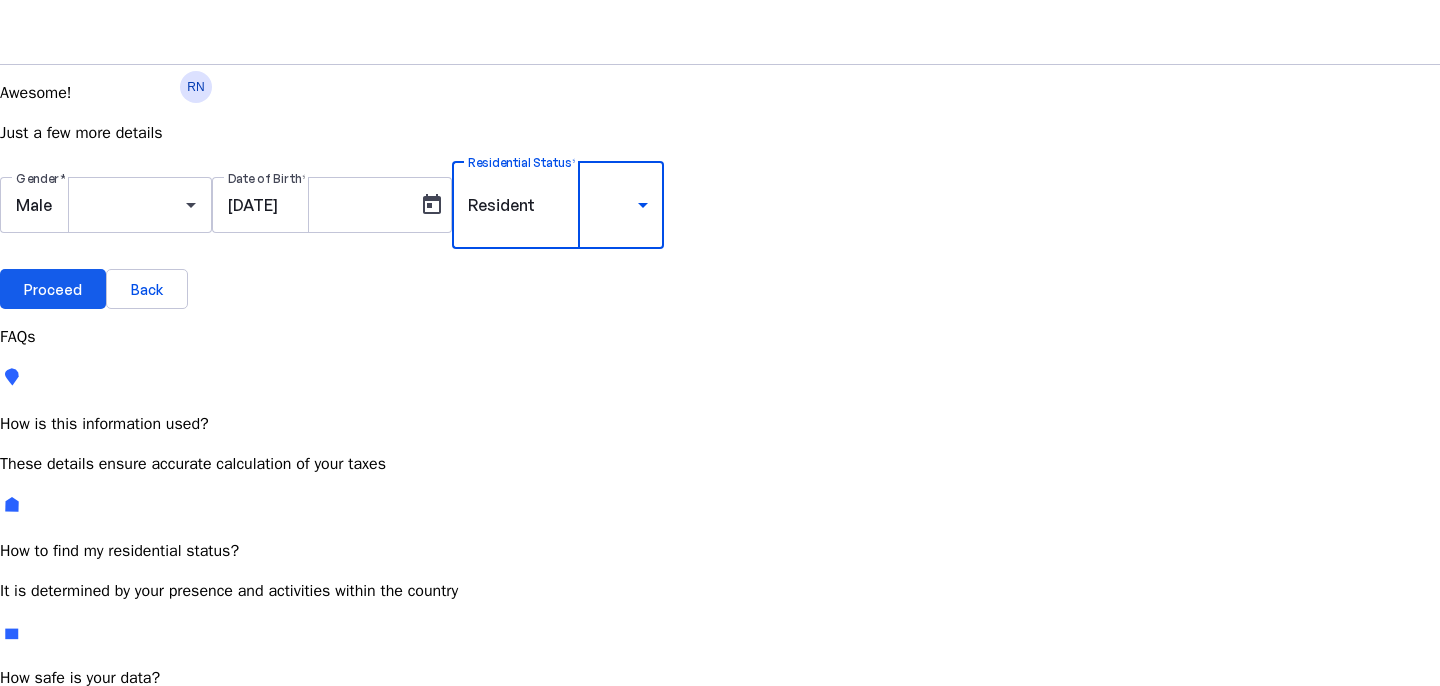 click on "Proceed" at bounding box center [53, 289] 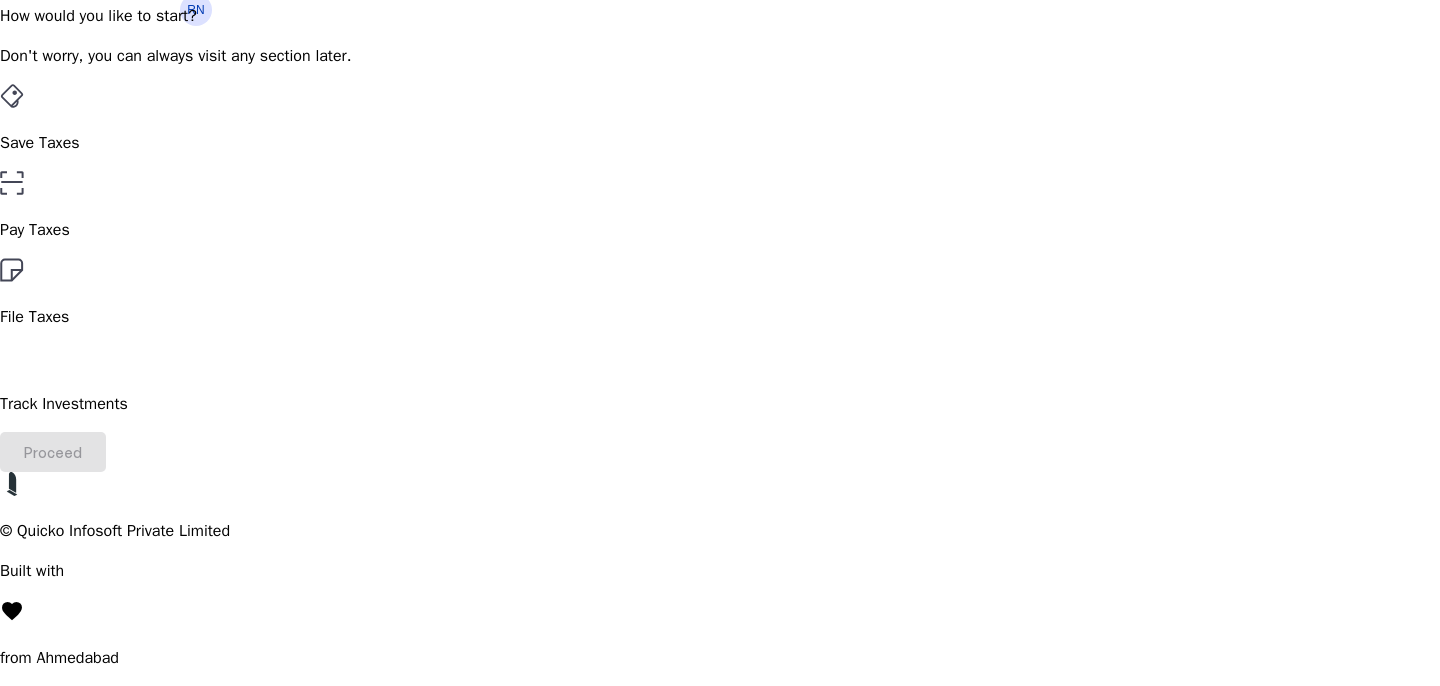 scroll, scrollTop: 112, scrollLeft: 0, axis: vertical 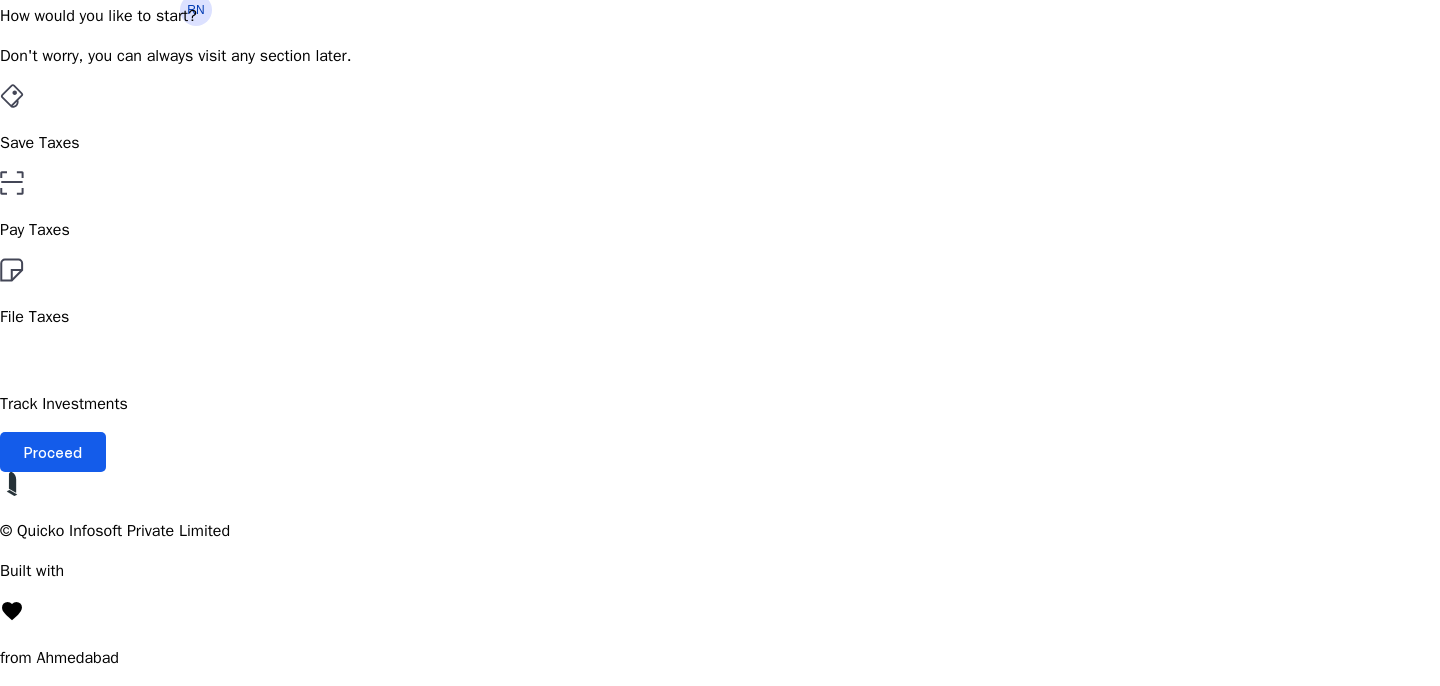 click on "Proceed" at bounding box center [53, 452] 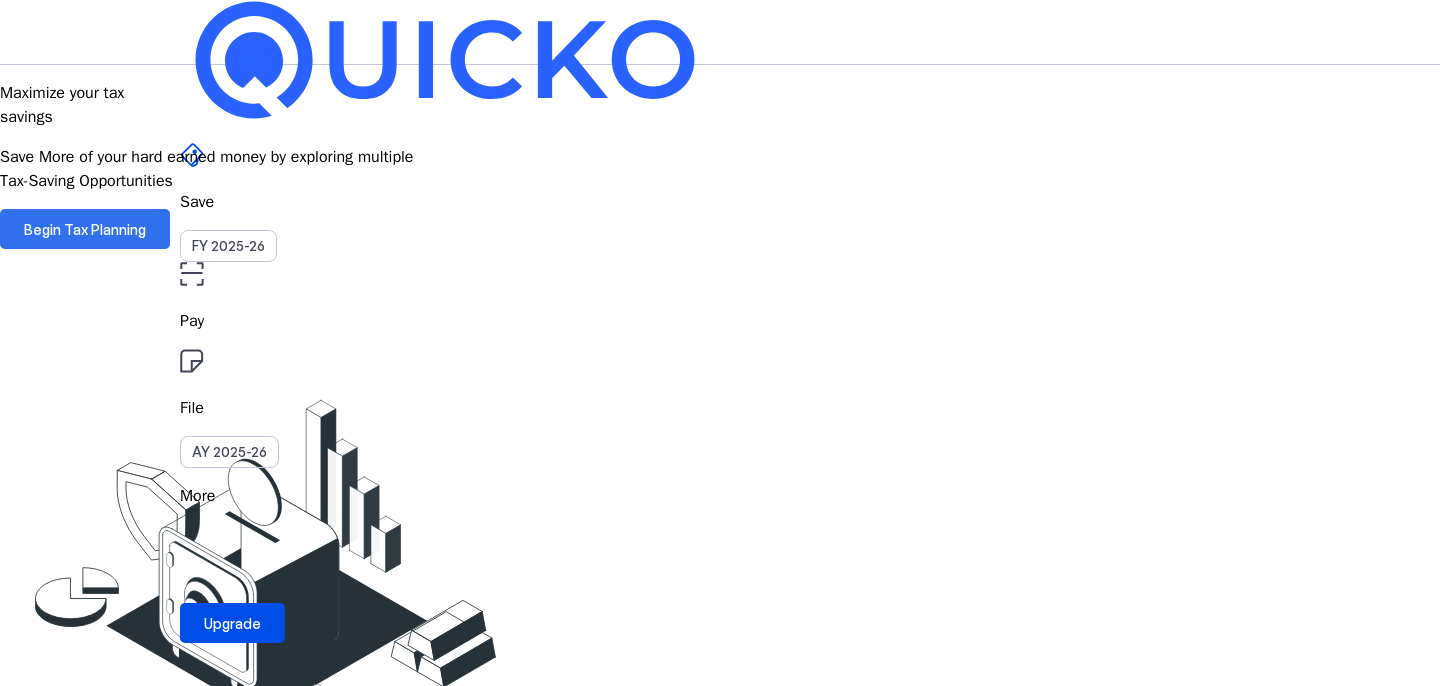 click at bounding box center (85, 229) 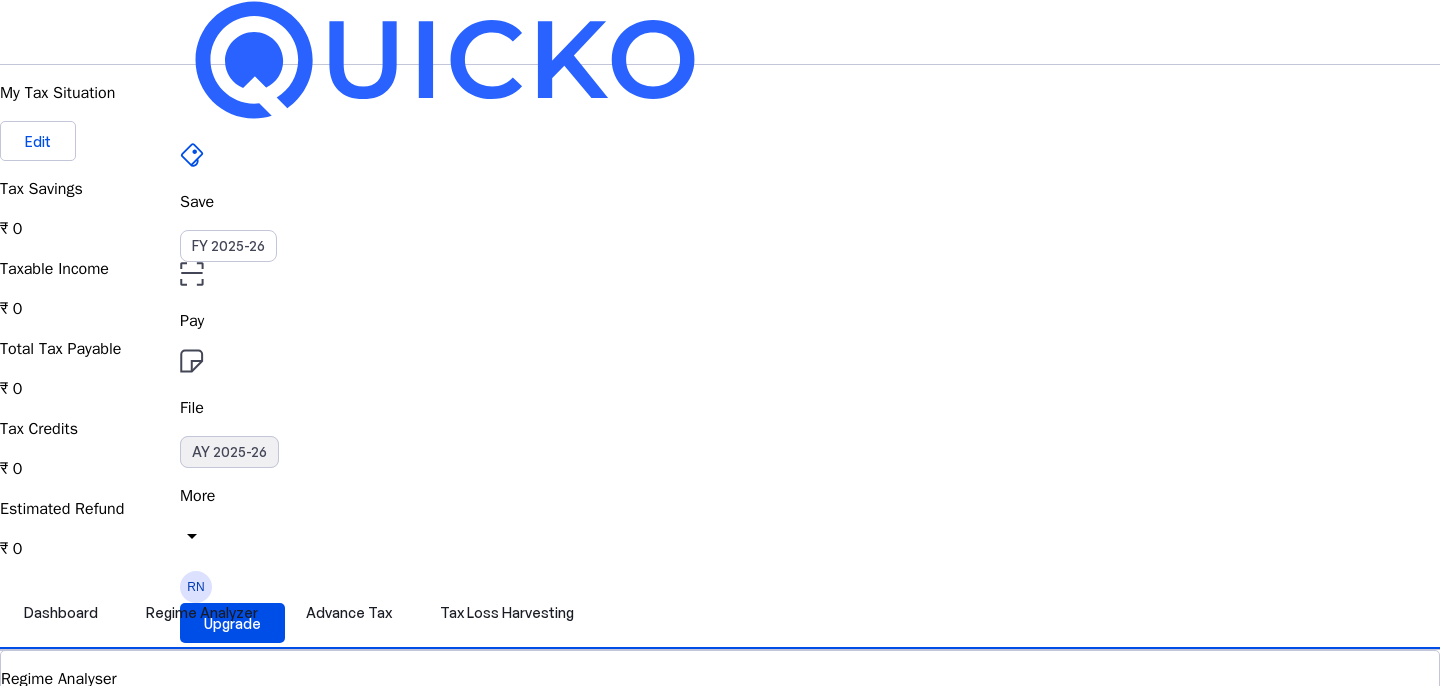 click on "AY 2025-26" at bounding box center (229, 452) 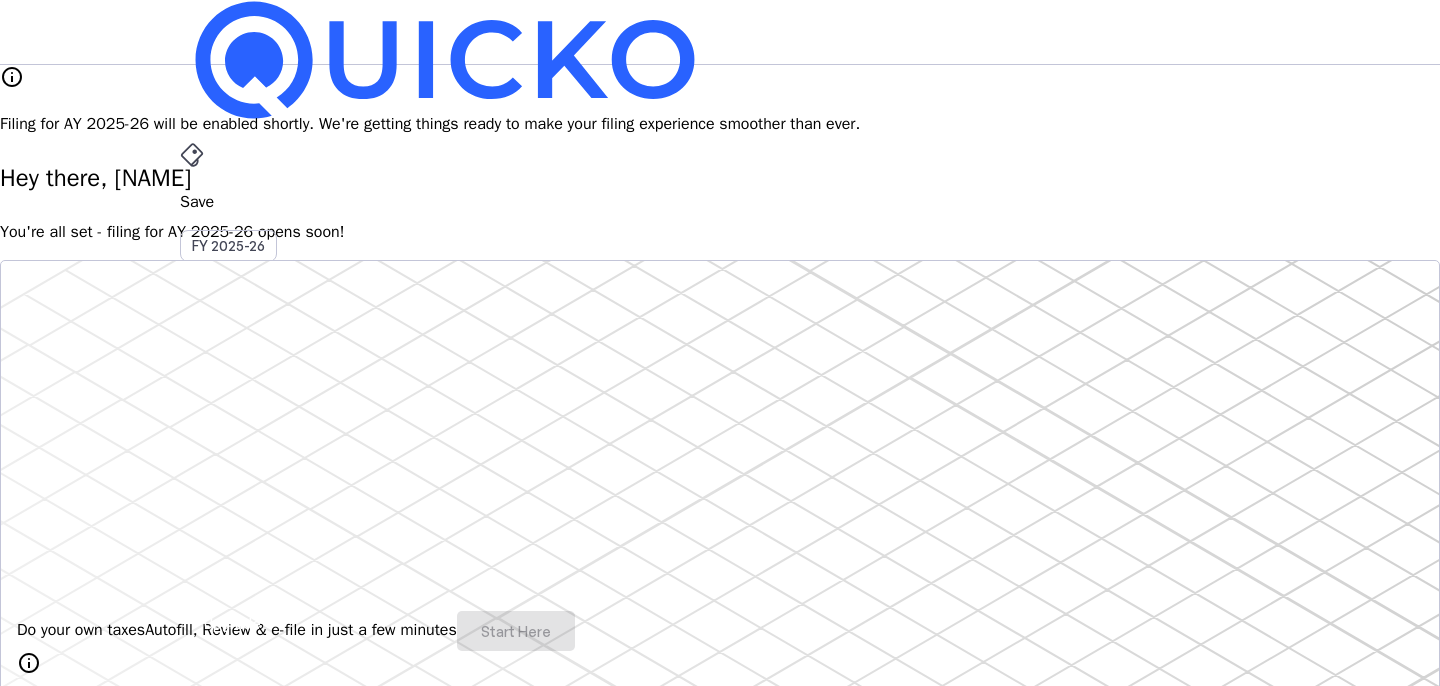 click on "AY 2025-26" at bounding box center (229, 452) 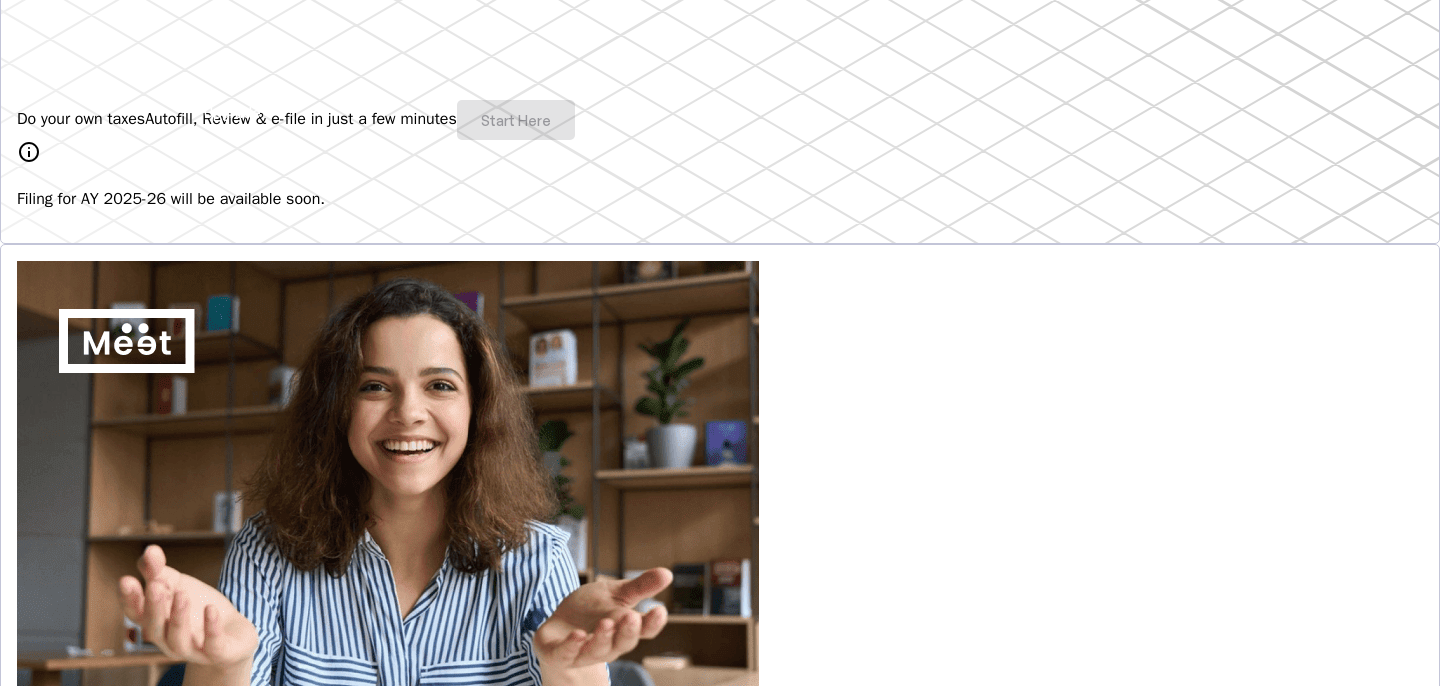 scroll, scrollTop: 0, scrollLeft: 0, axis: both 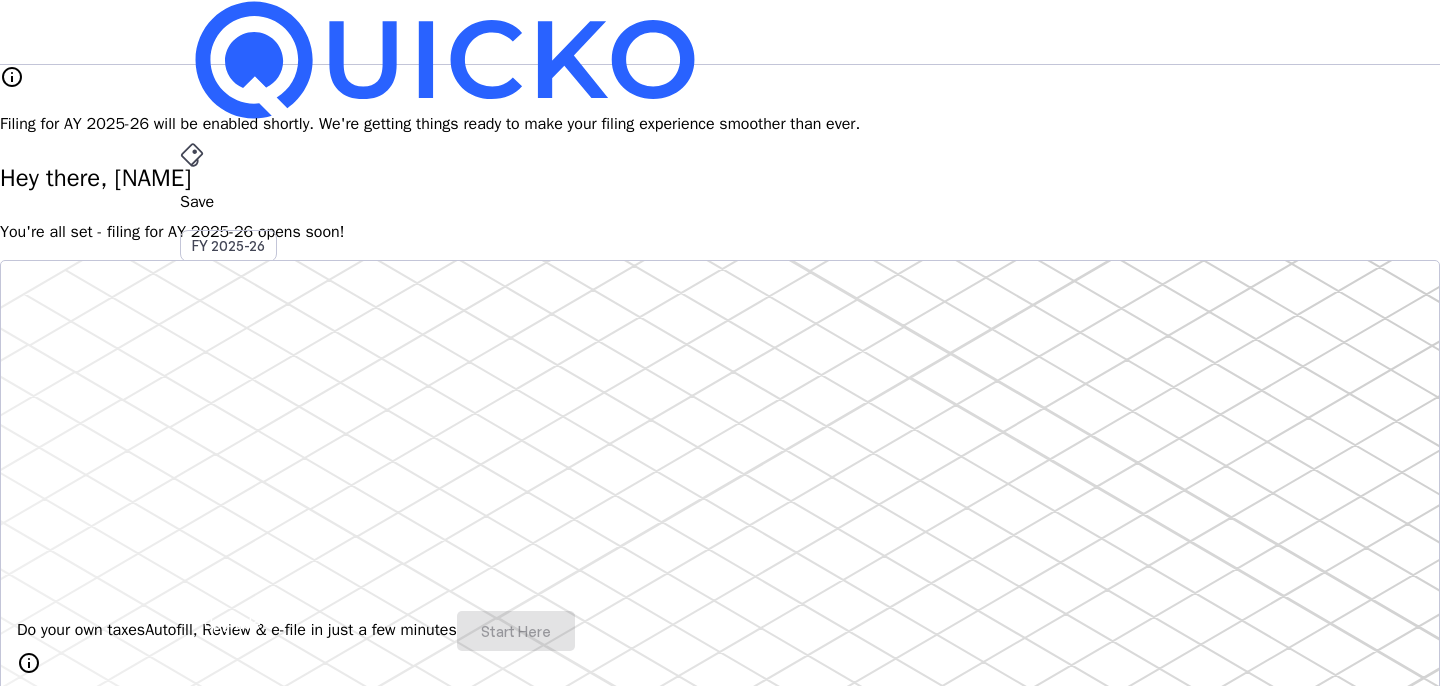click on "Save FY 2025-26" at bounding box center [720, 202] 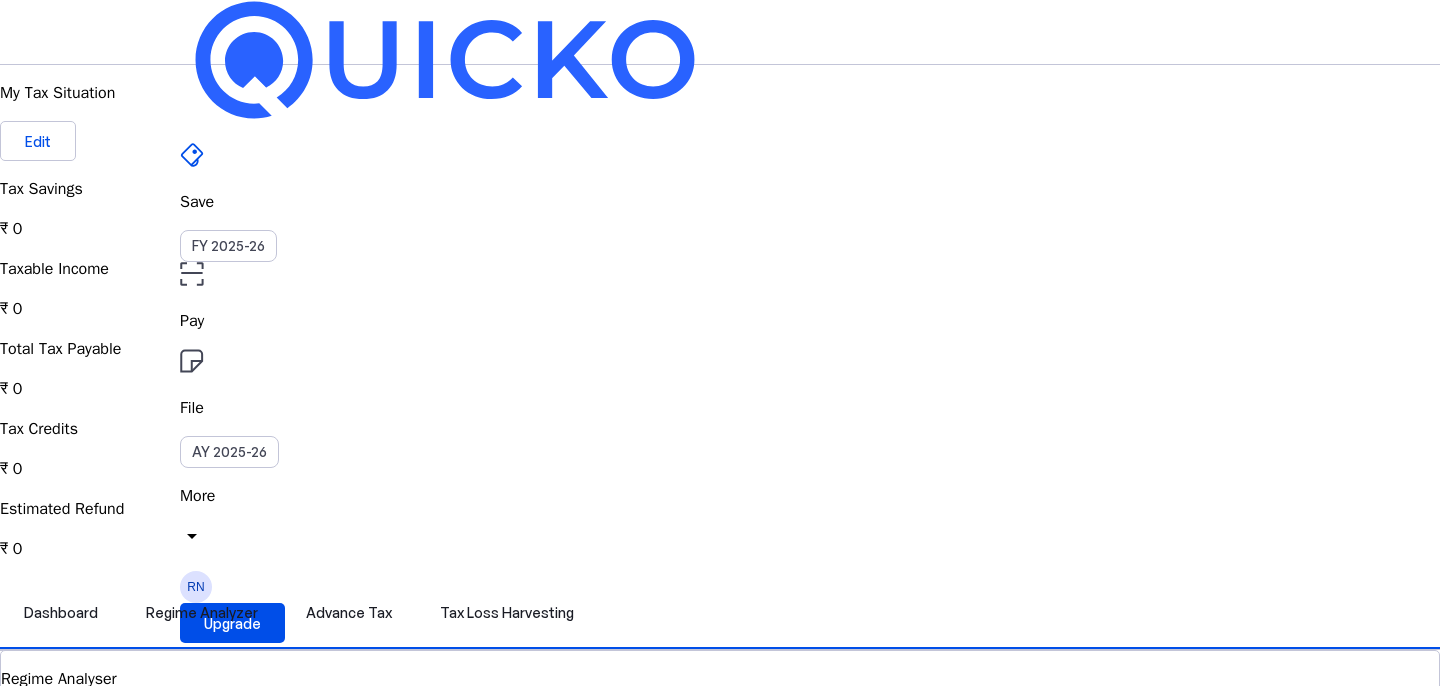scroll, scrollTop: 11, scrollLeft: 0, axis: vertical 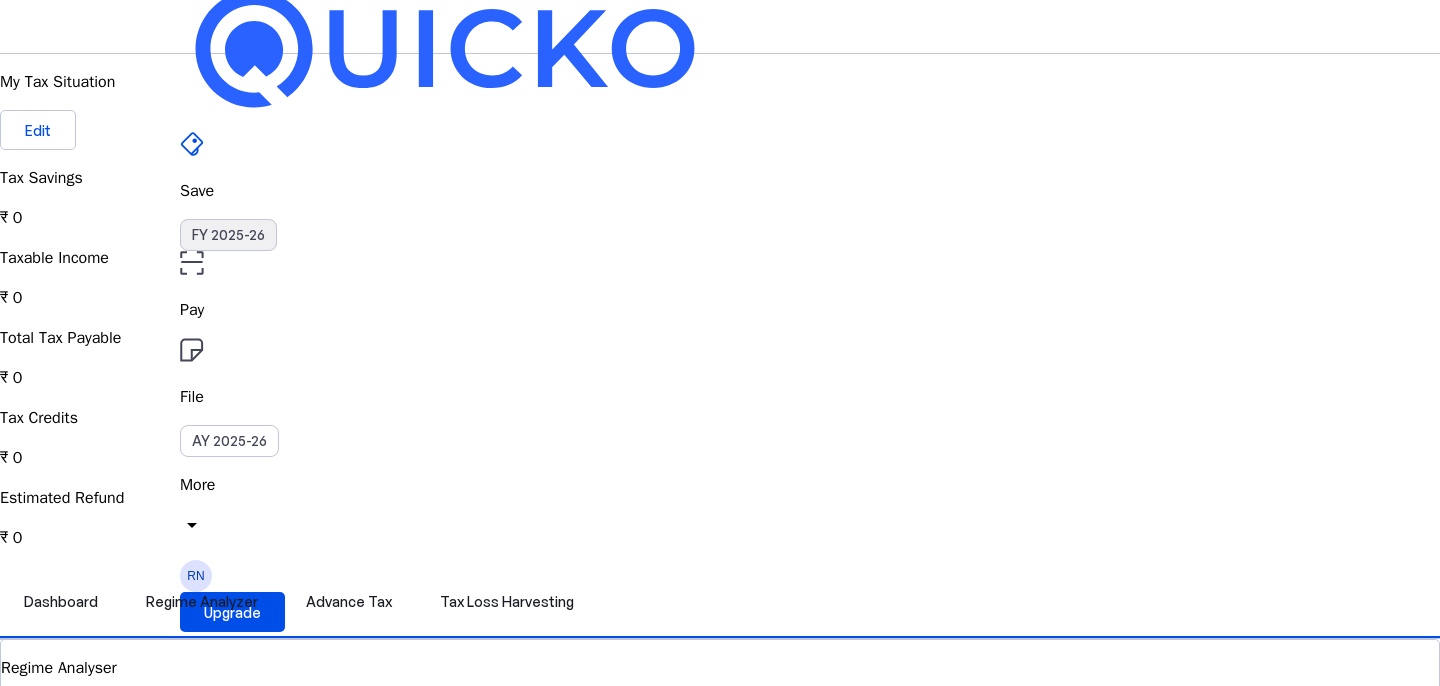 click on "FY 2025-26" at bounding box center (228, 235) 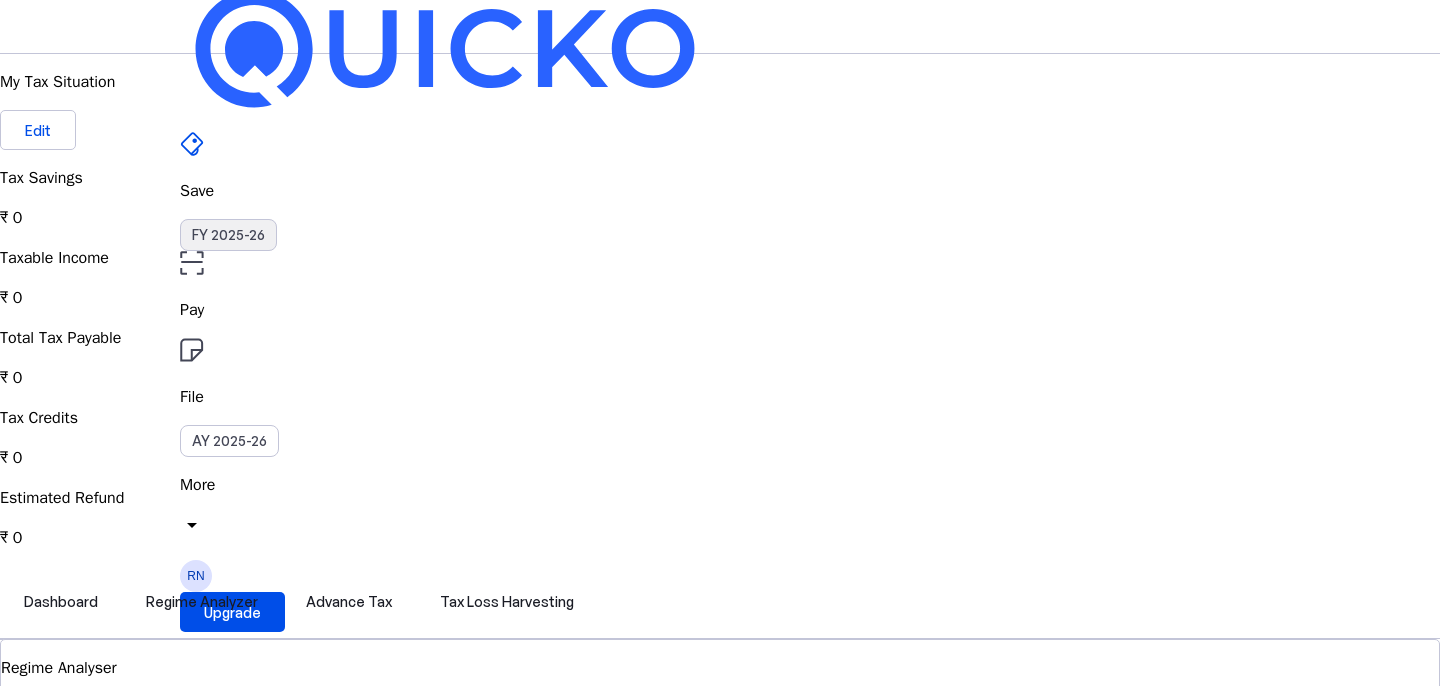 scroll, scrollTop: 0, scrollLeft: 0, axis: both 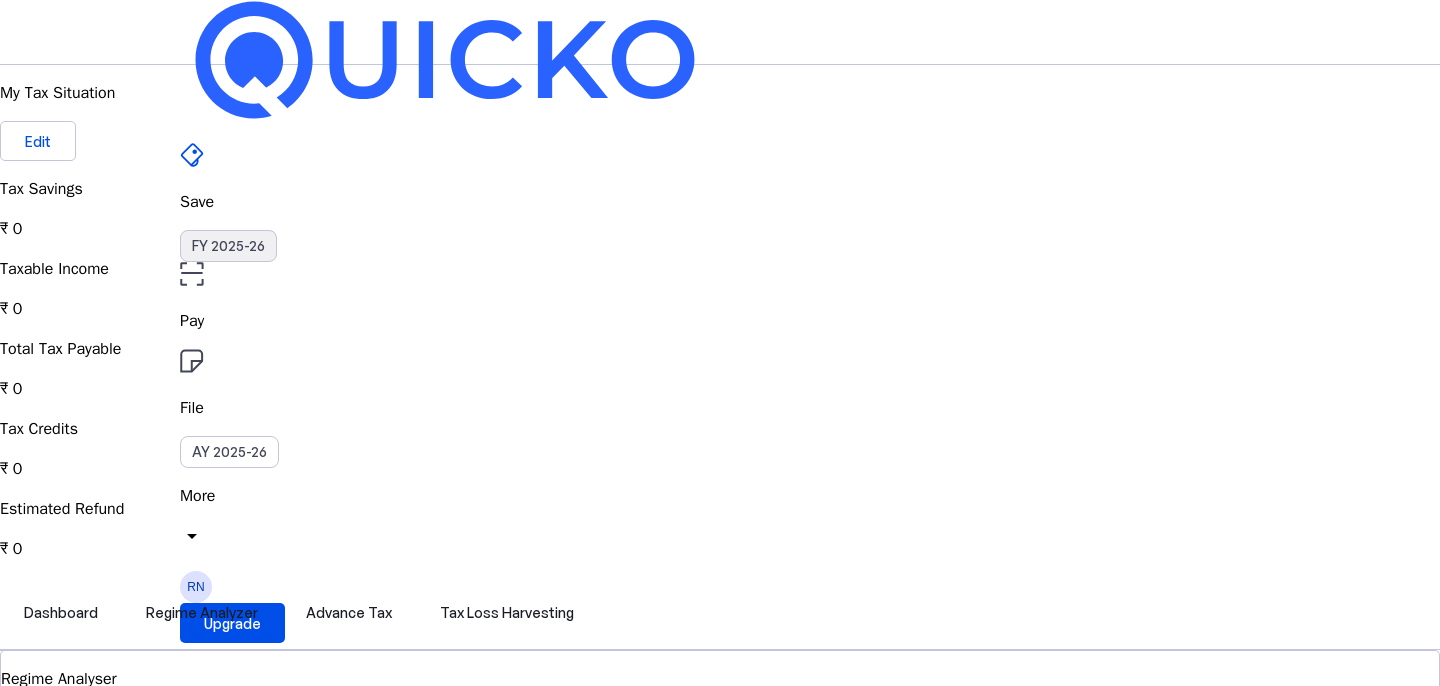 click on "FY 2025-26" at bounding box center (228, 246) 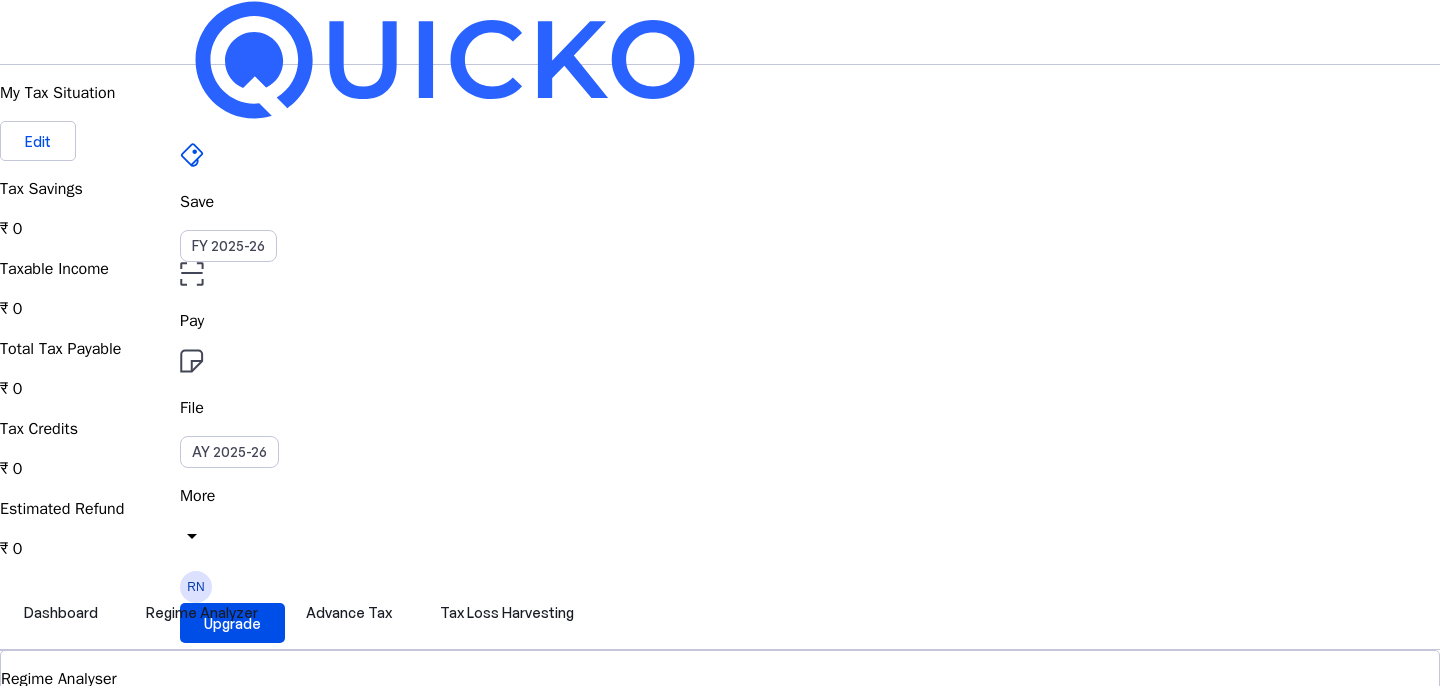 click on "arrow_drop_down" at bounding box center [192, 536] 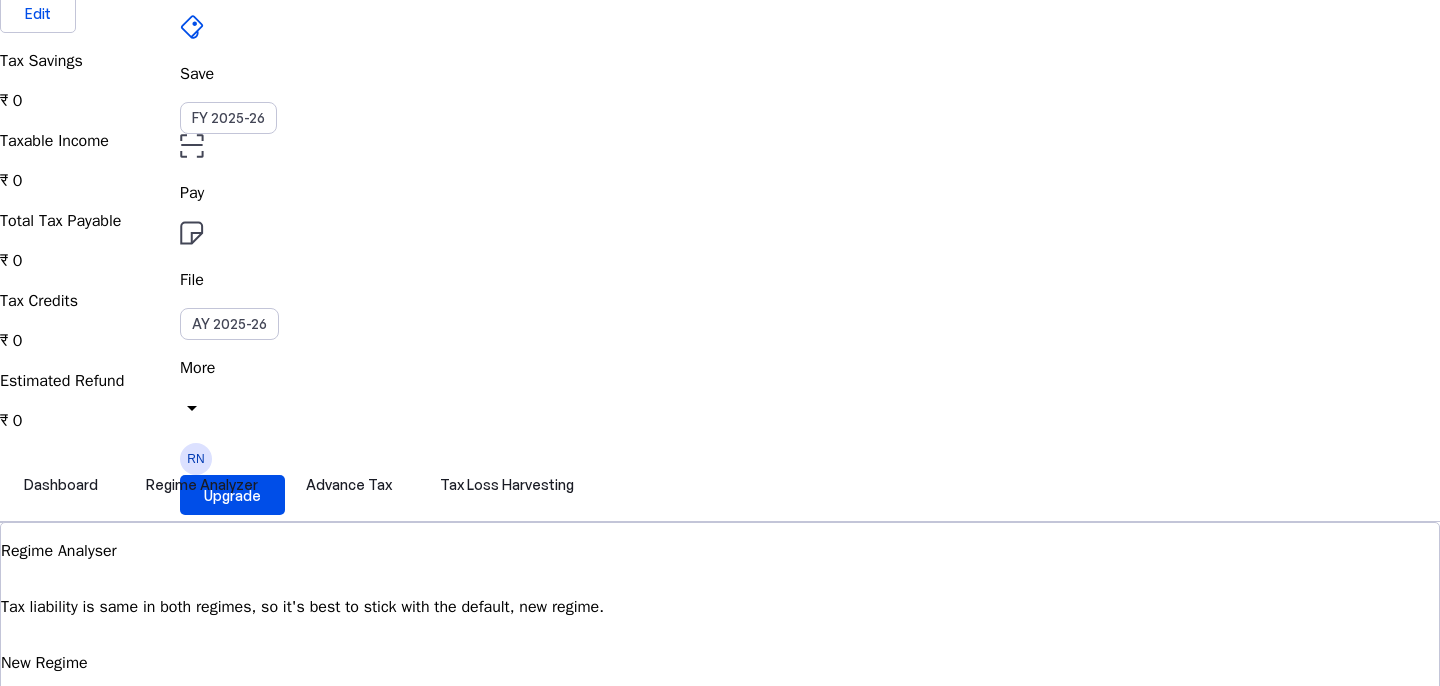 scroll, scrollTop: 136, scrollLeft: 0, axis: vertical 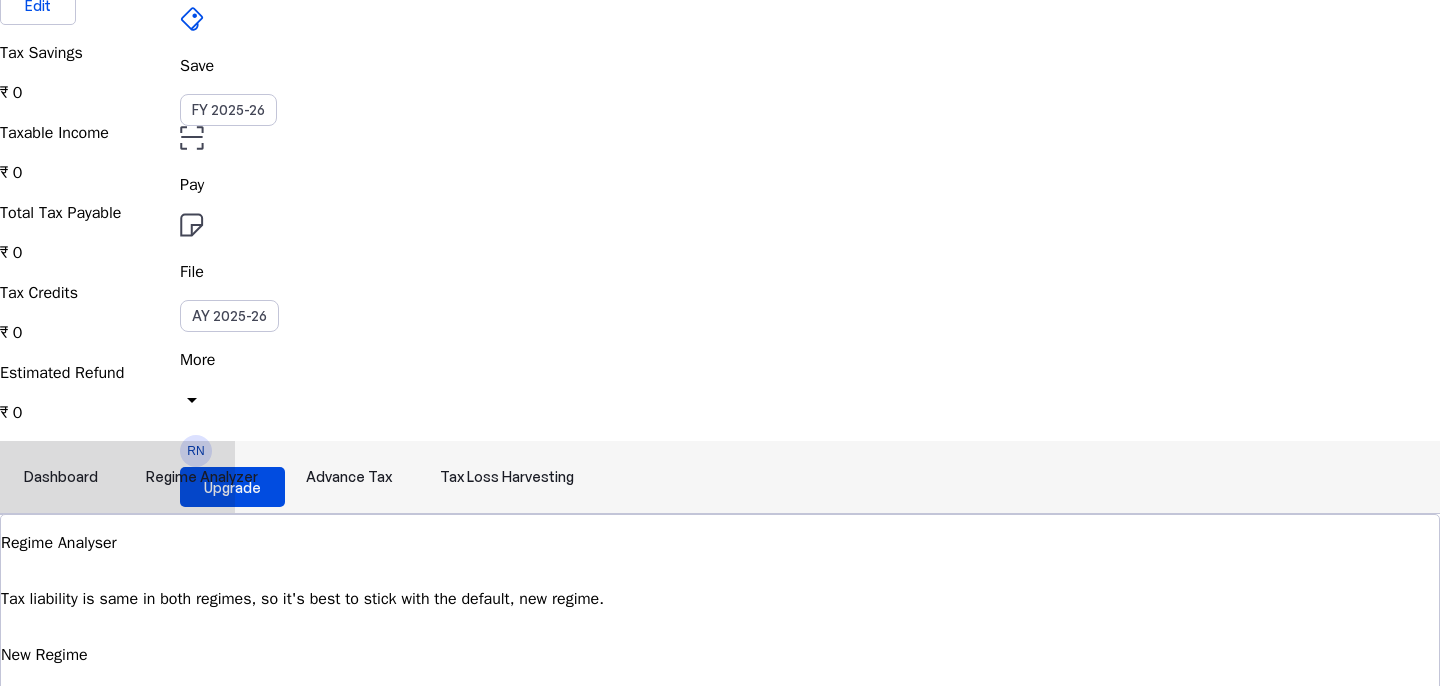 click on "Advance Tax" at bounding box center (349, 477) 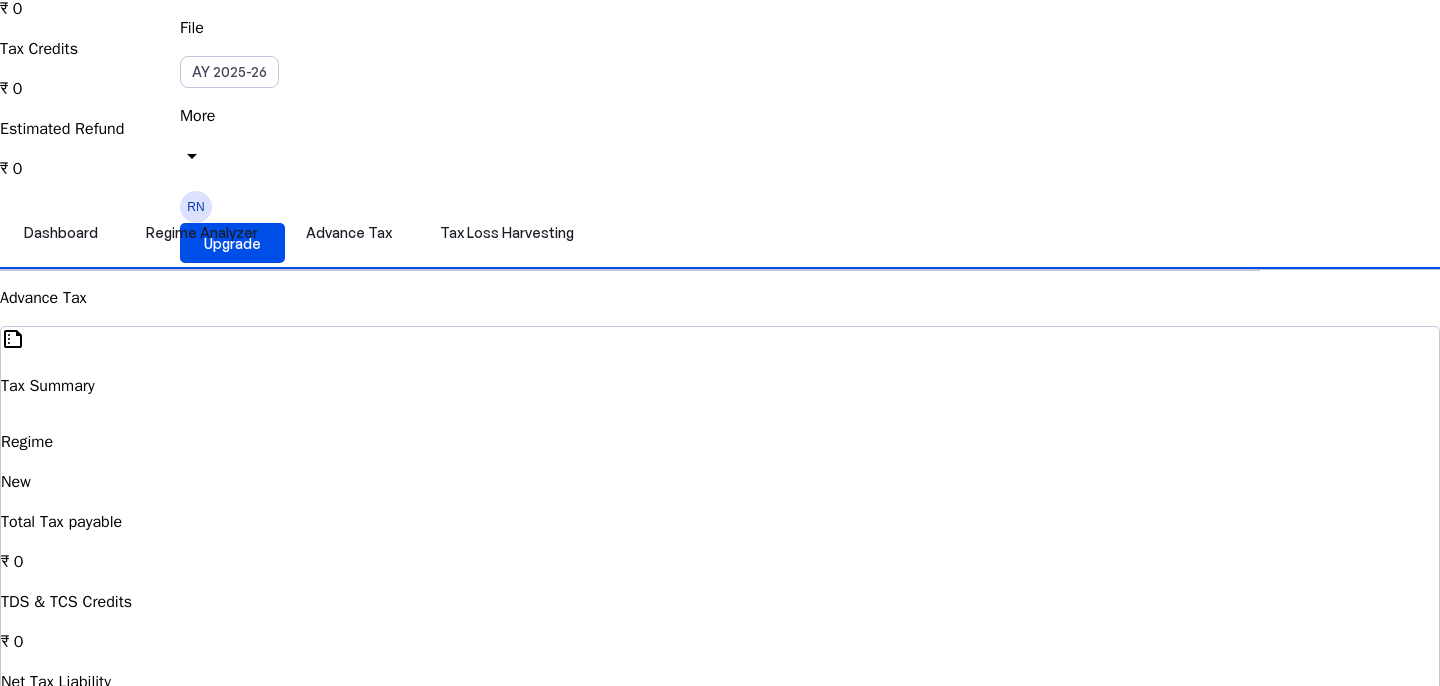 scroll, scrollTop: 378, scrollLeft: 0, axis: vertical 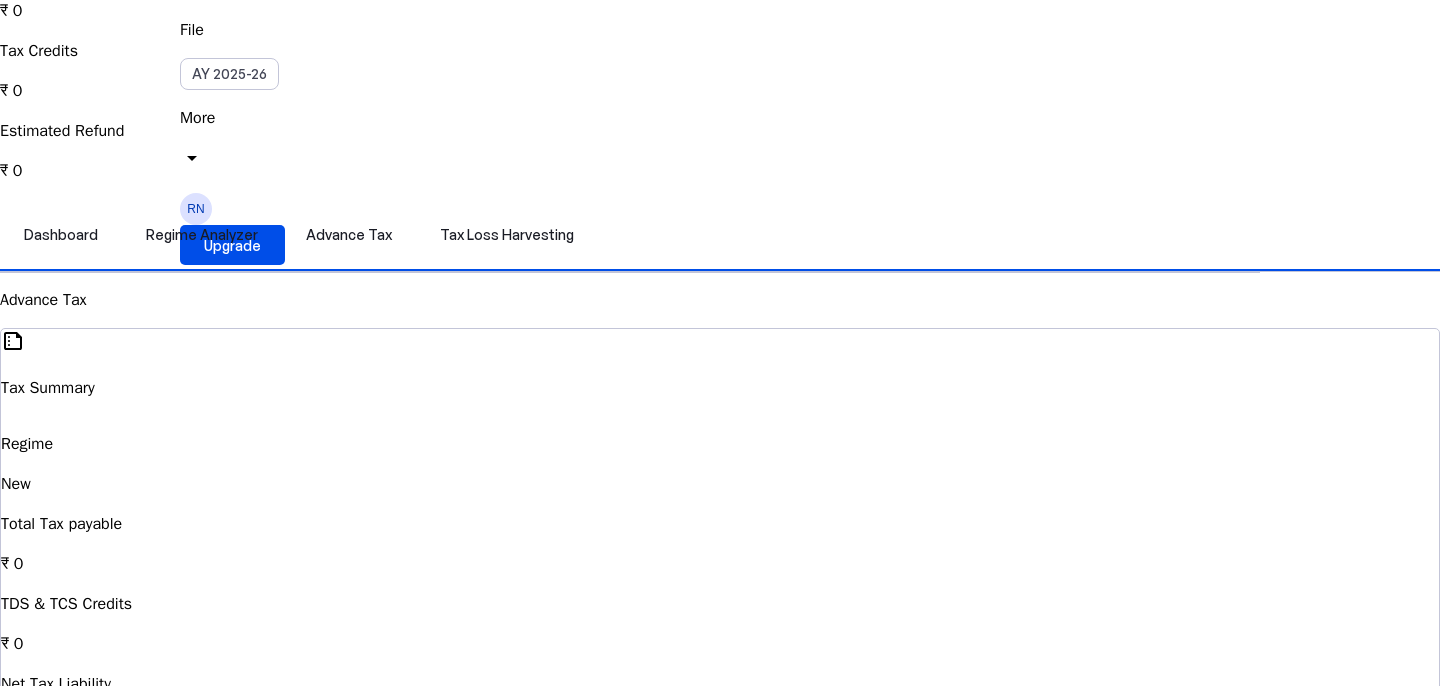 click on "₹ 0" at bounding box center (720, 484) 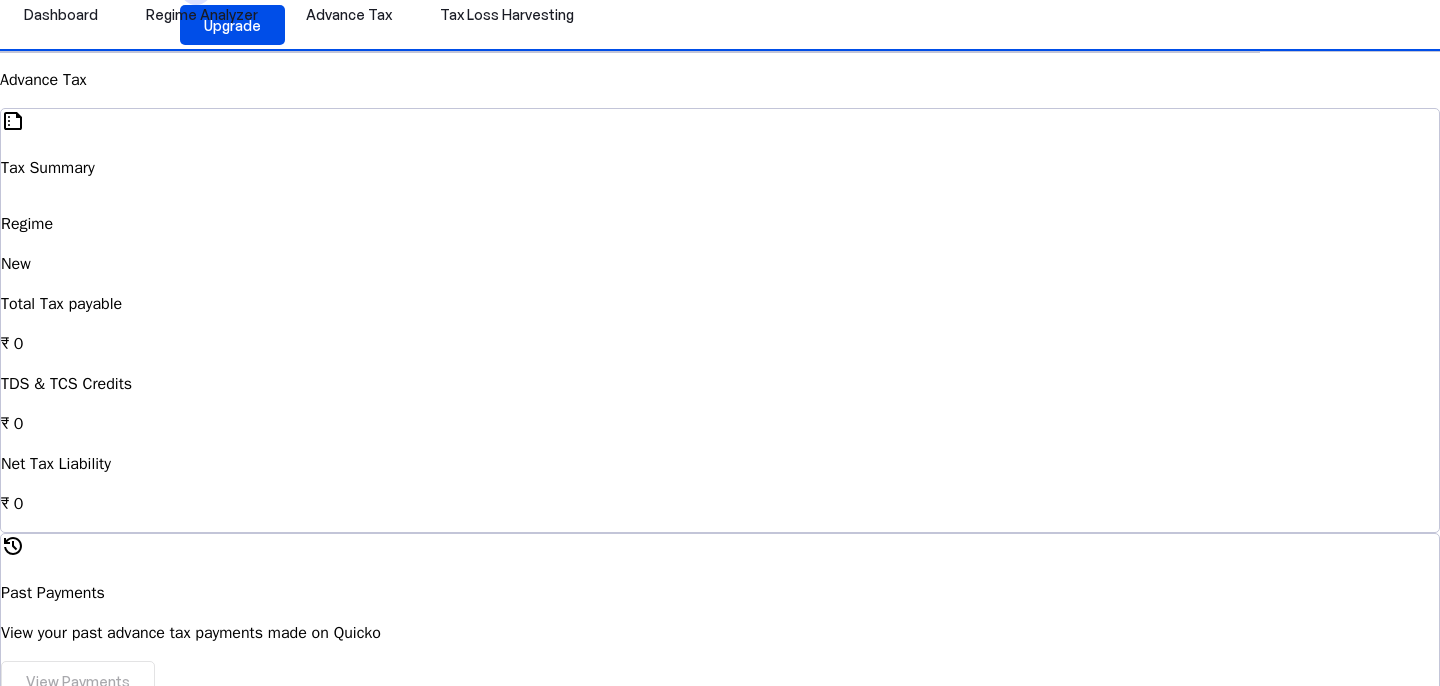 scroll, scrollTop: 607, scrollLeft: 0, axis: vertical 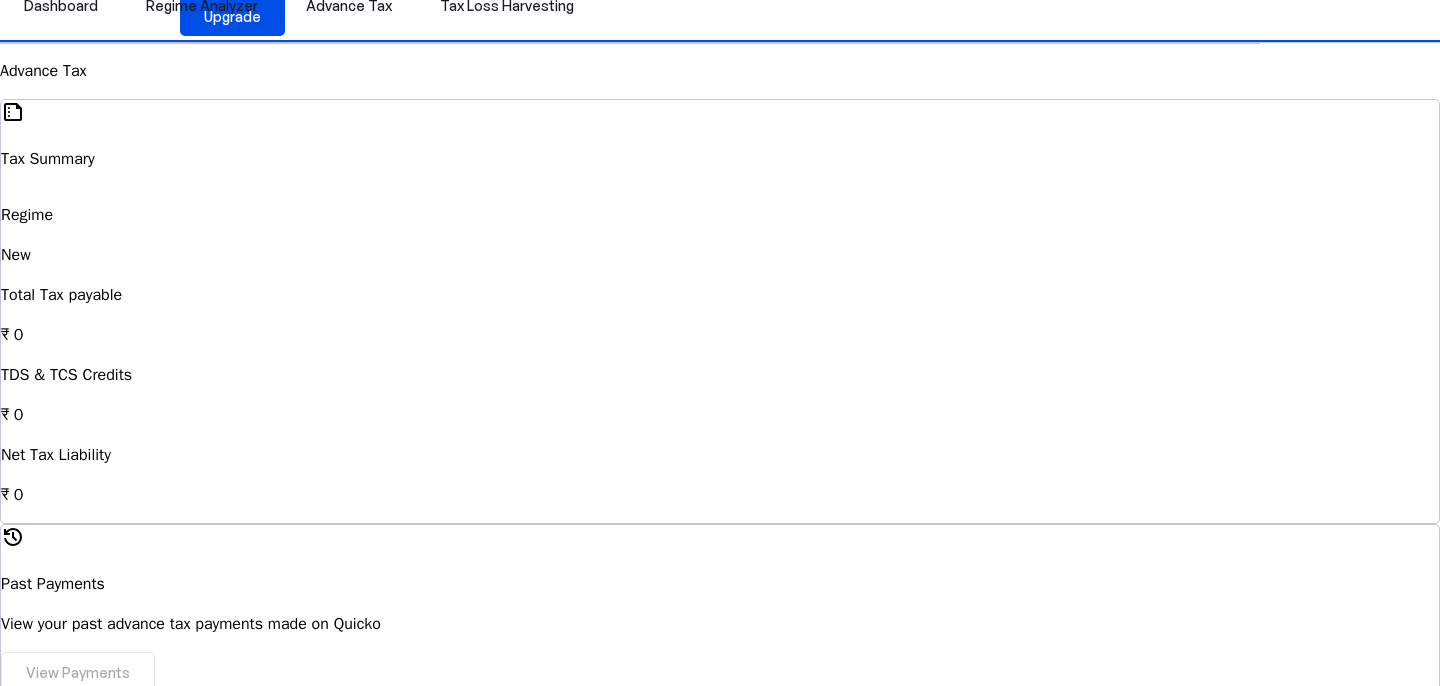 click on "View Payments" at bounding box center [720, 672] 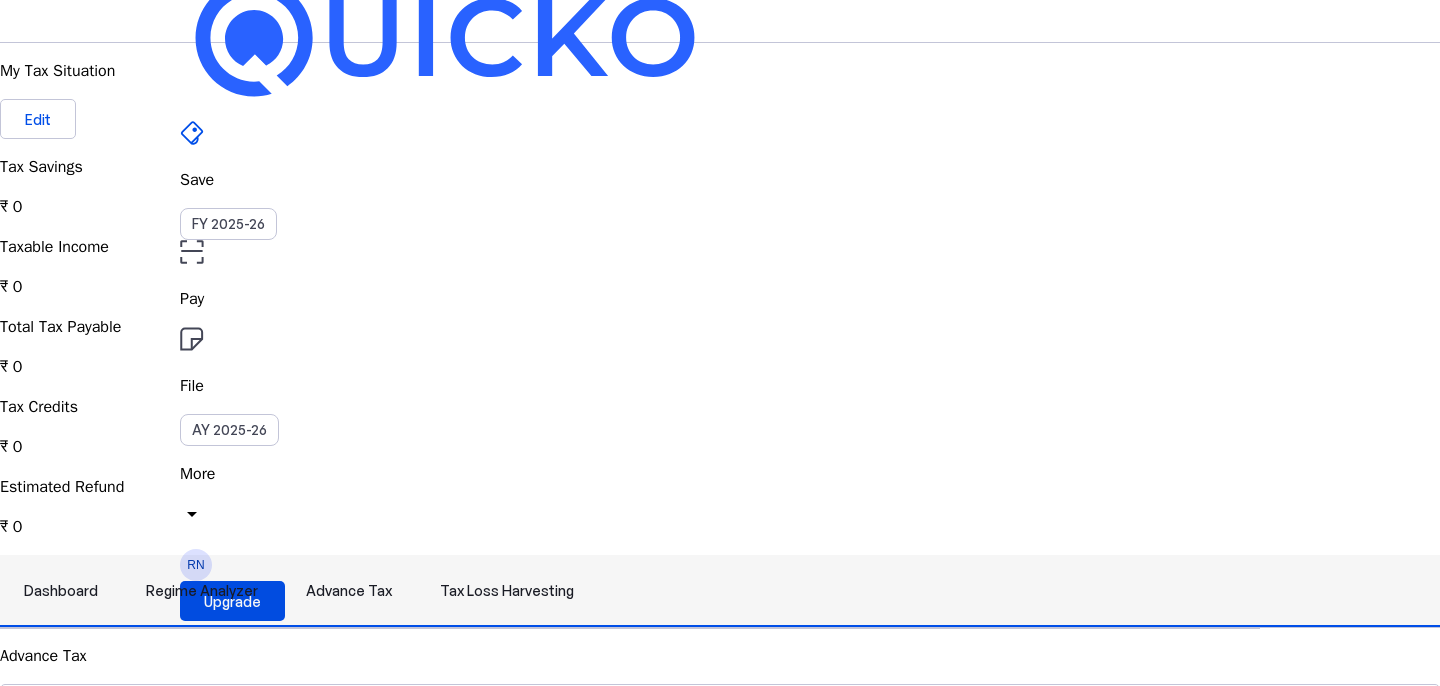 scroll, scrollTop: 0, scrollLeft: 0, axis: both 